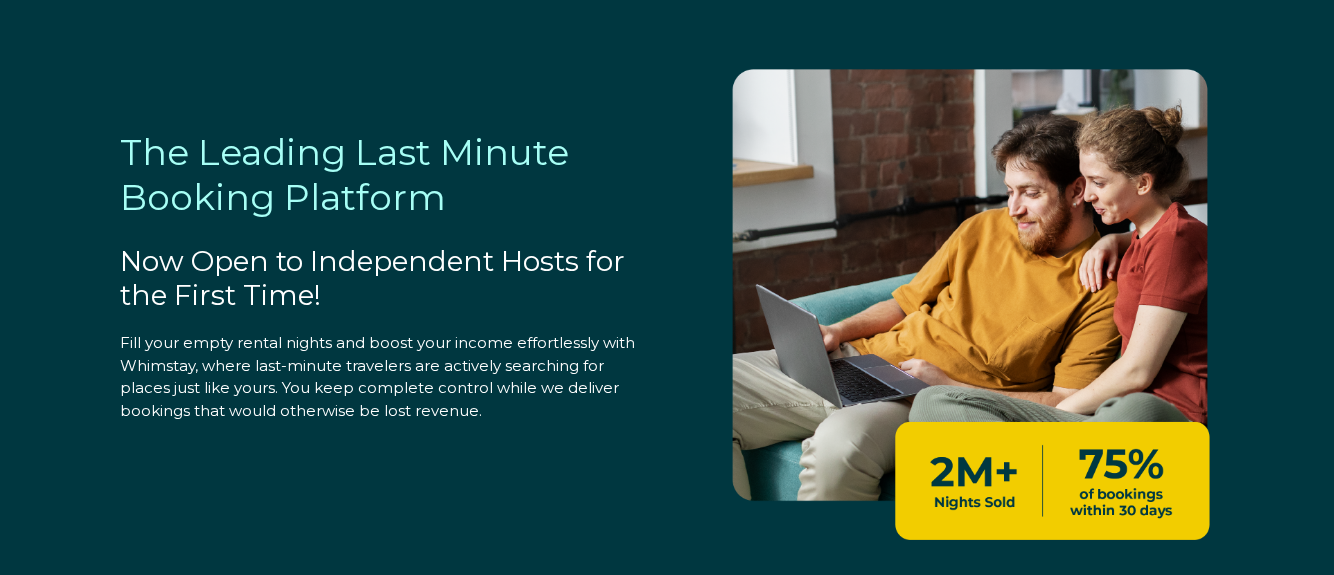select on "US" 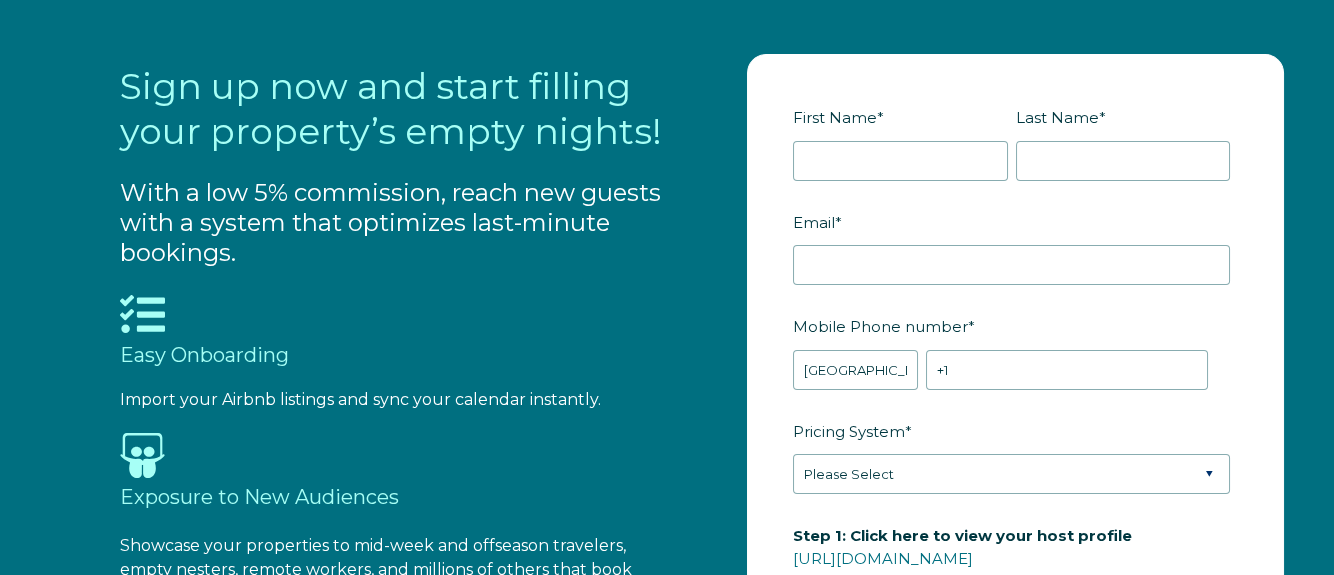 scroll, scrollTop: 1940, scrollLeft: 0, axis: vertical 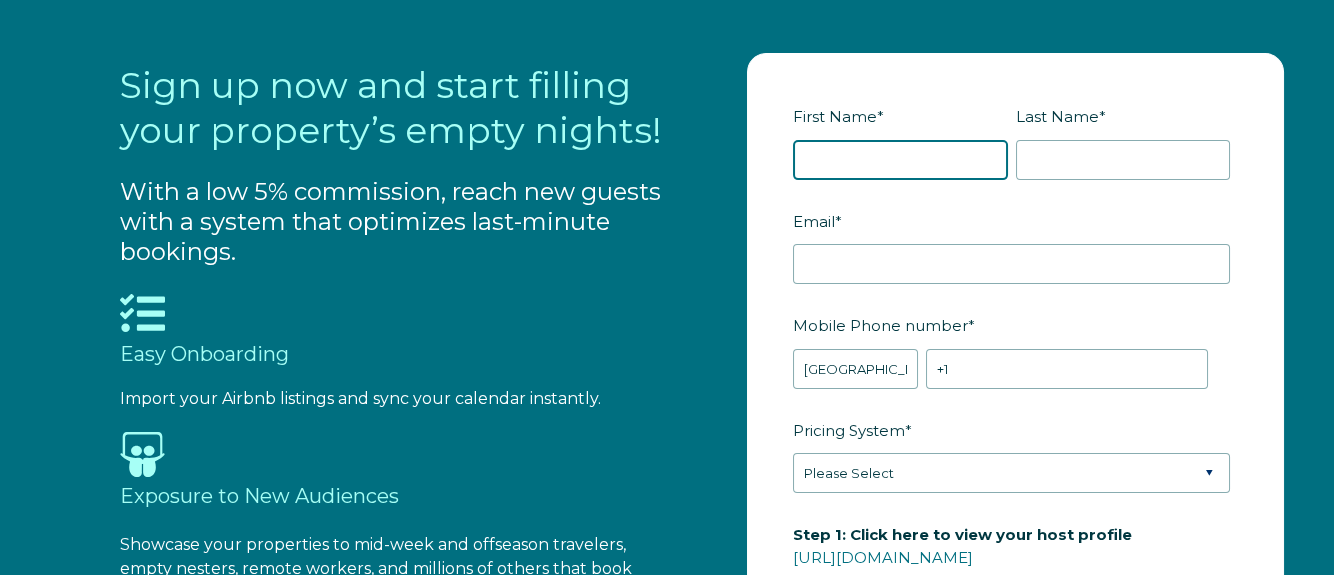 click on "First Name *" at bounding box center (900, 160) 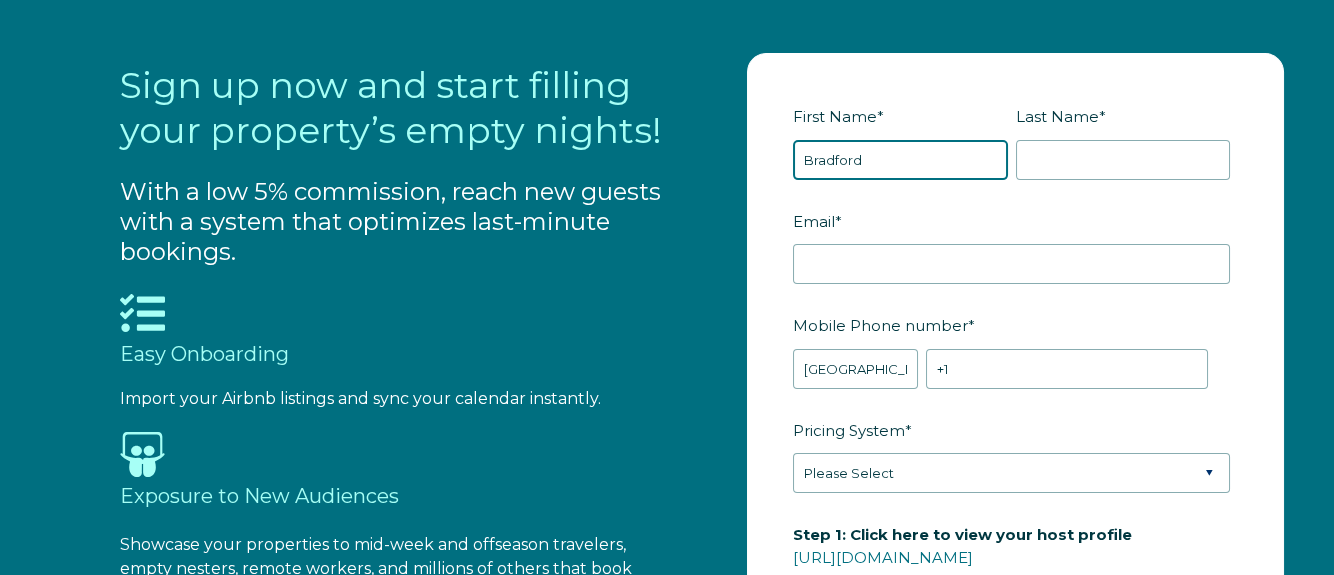 type on "Bradford" 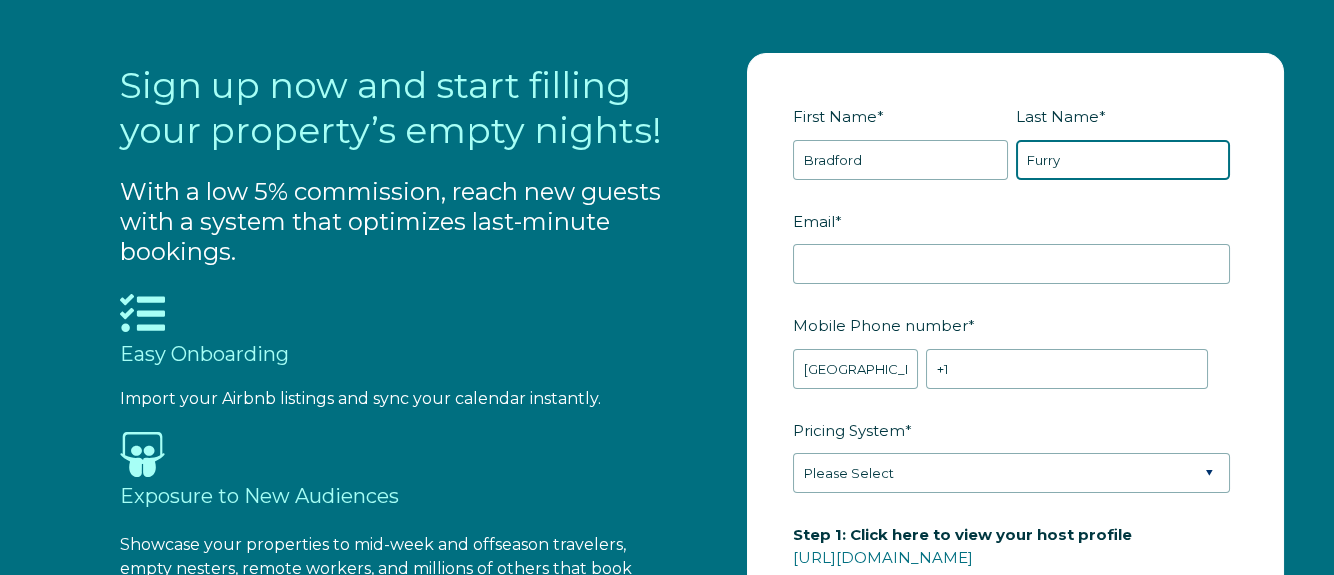 type on "Furry" 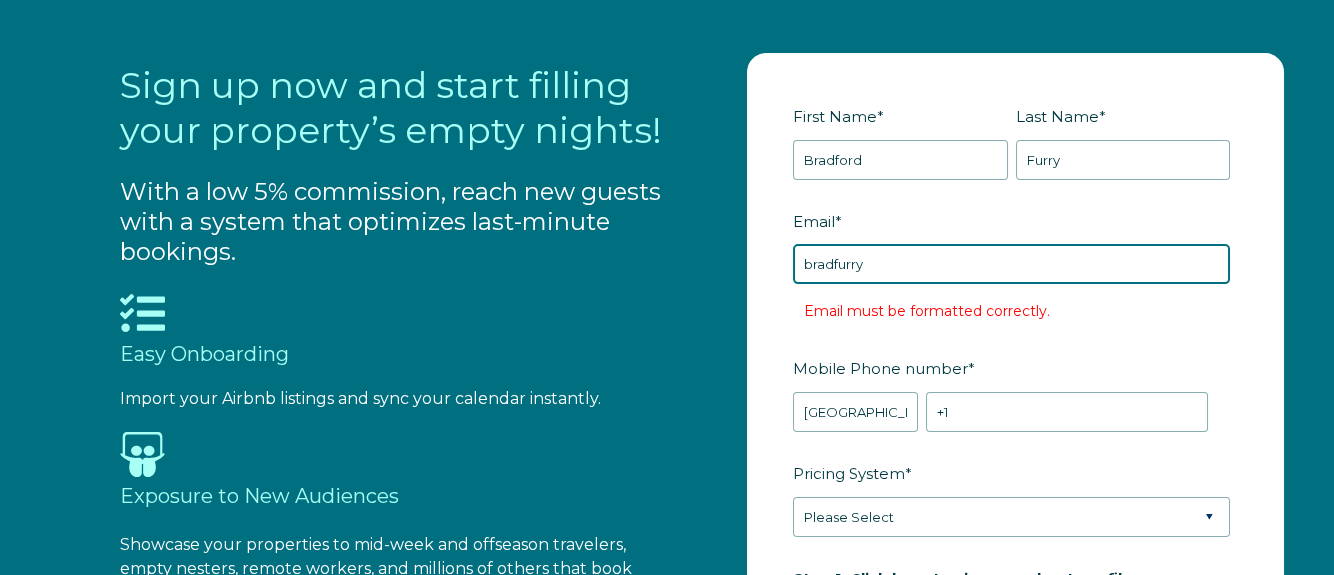type on "bradfurry" 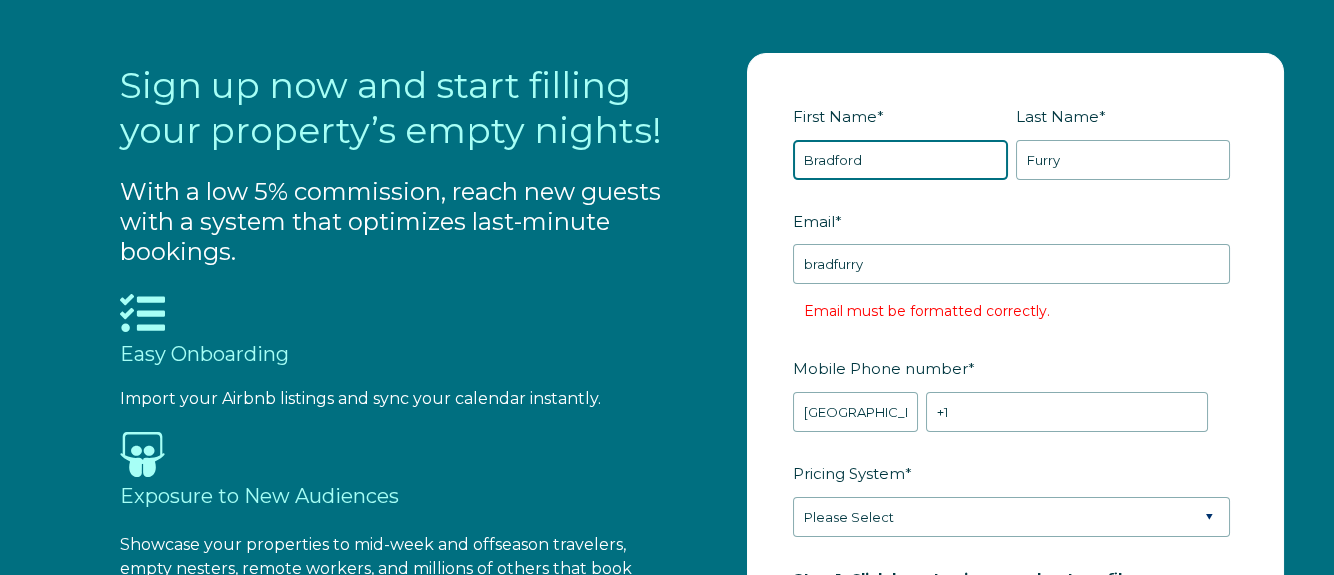 type on "[PERSON_NAME]" 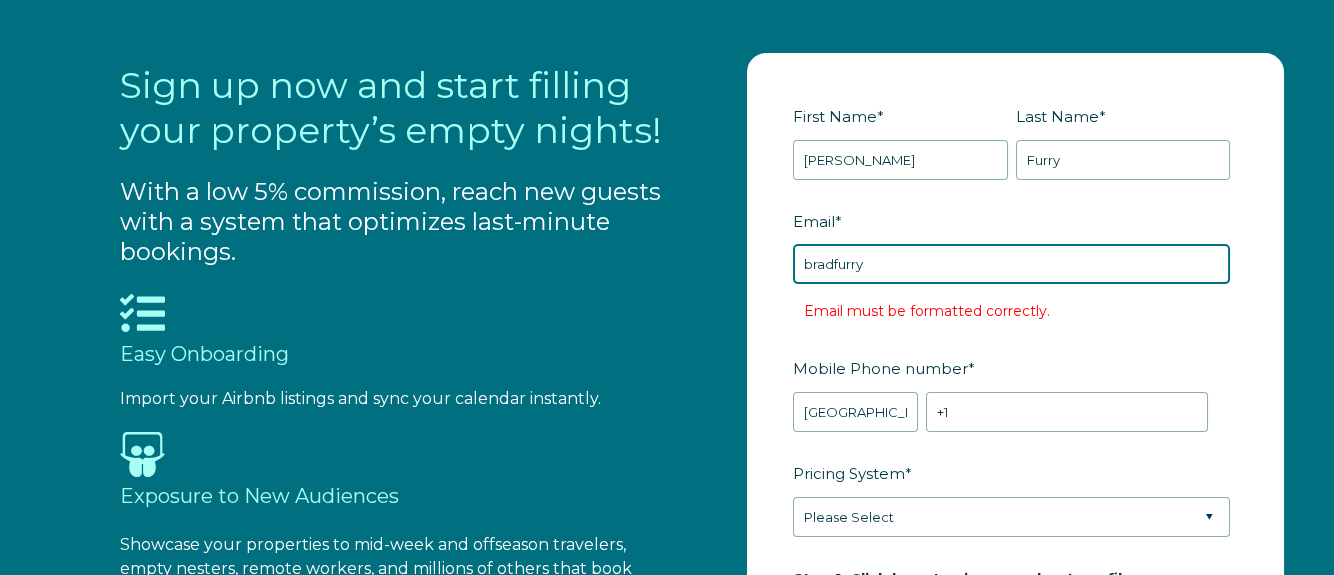 type on "[EMAIL_ADDRESS][DOMAIN_NAME]" 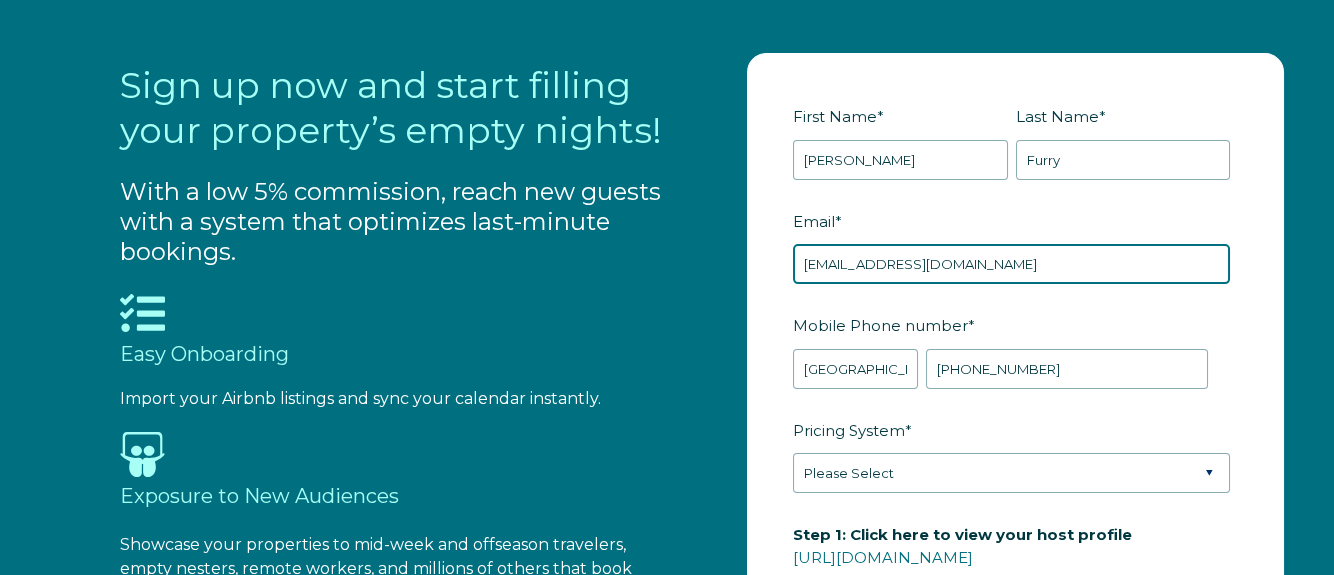 type on "[PHONE_NUMBER]" 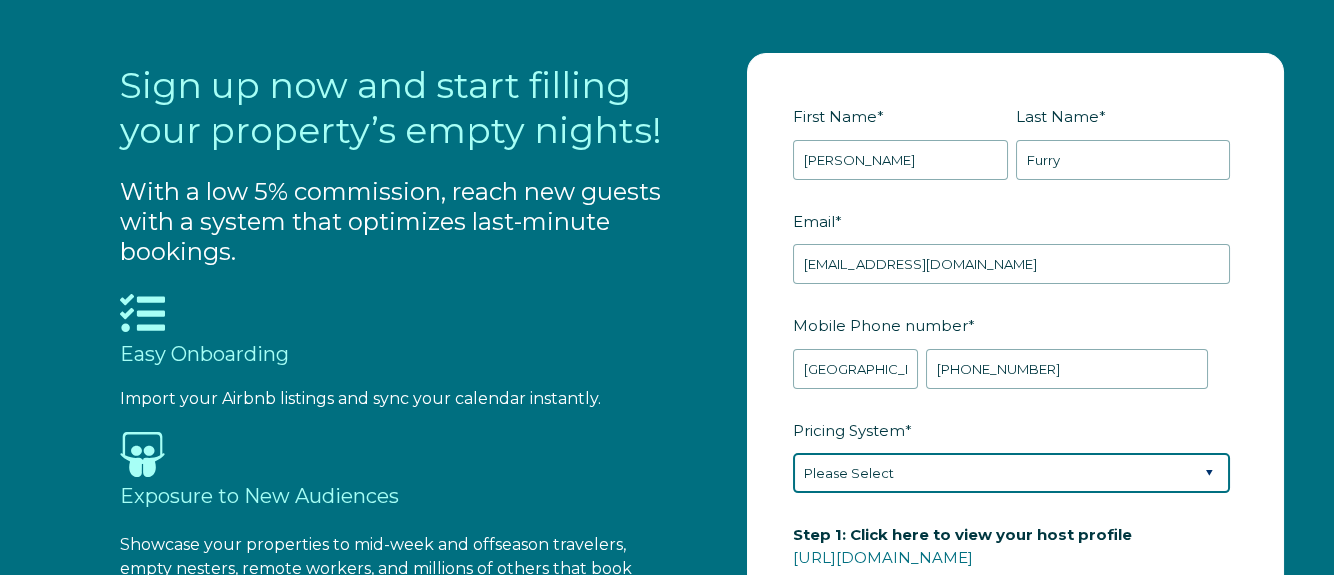 click on "Please Select Manual Airbnb Smart Pricing PriceLabs Wheelhouse Beyond Pricing 3rd Party - Dynamic" at bounding box center (1011, 473) 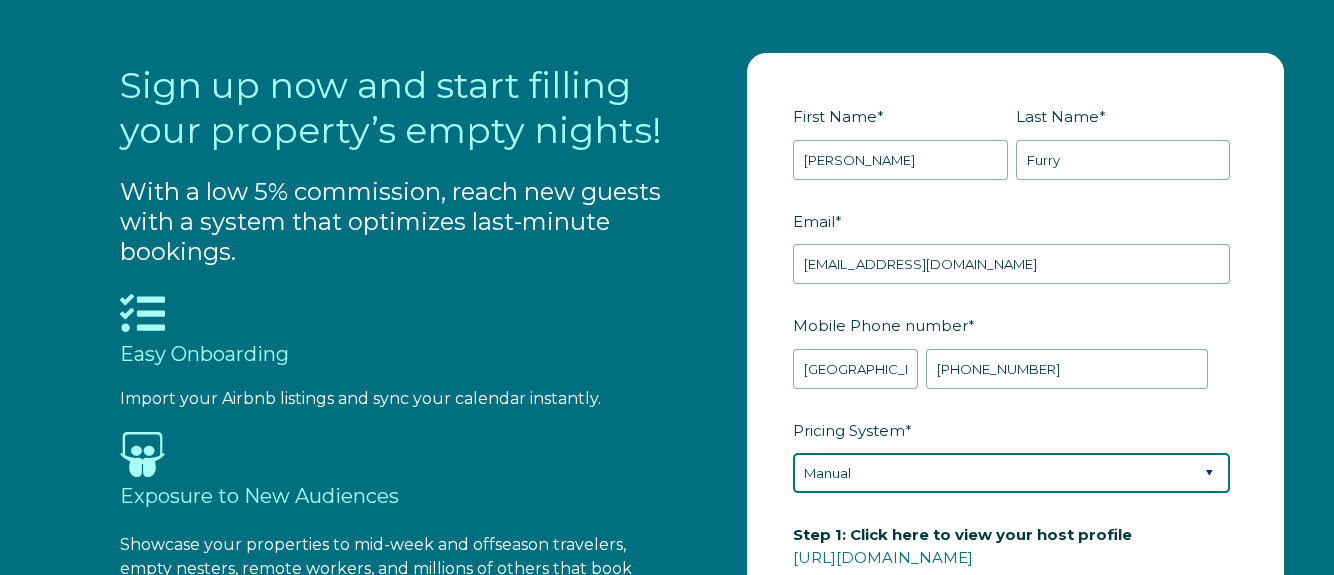 click on "Manual" at bounding box center [0, 0] 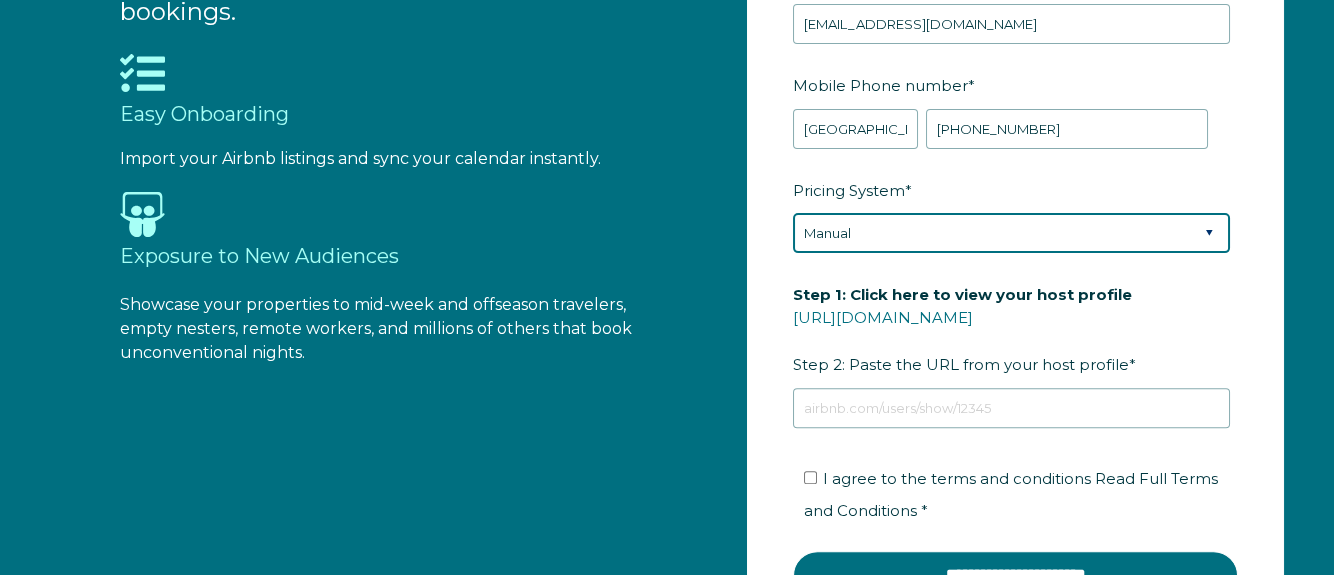 scroll, scrollTop: 2217, scrollLeft: 0, axis: vertical 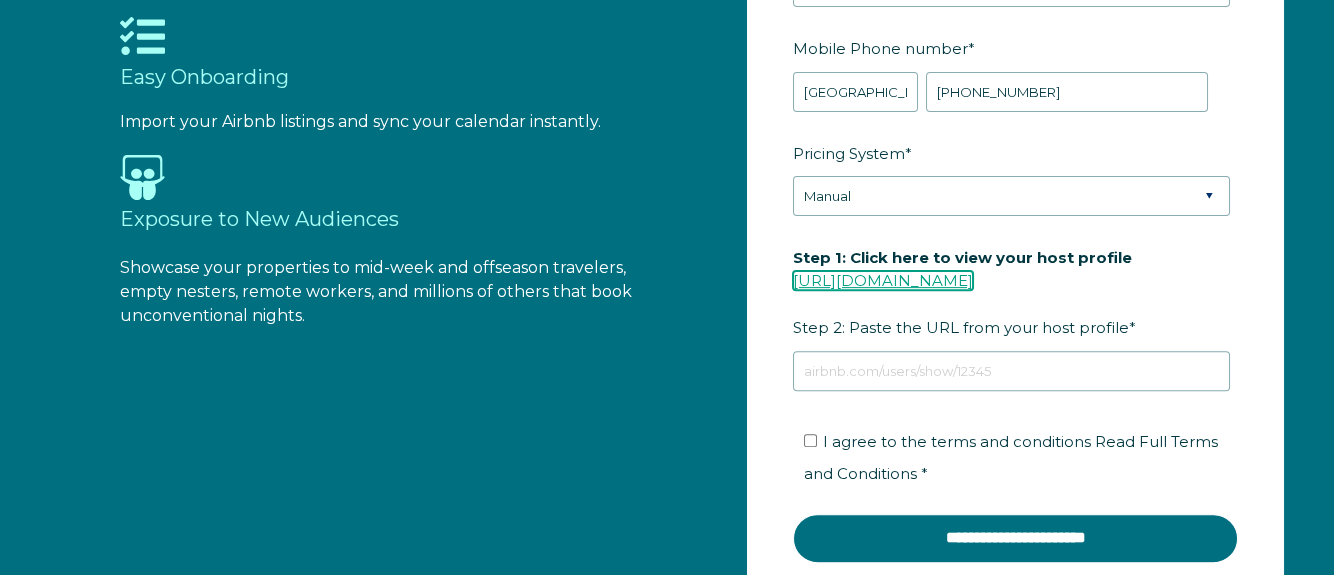 click on "[URL][DOMAIN_NAME]" at bounding box center [883, 280] 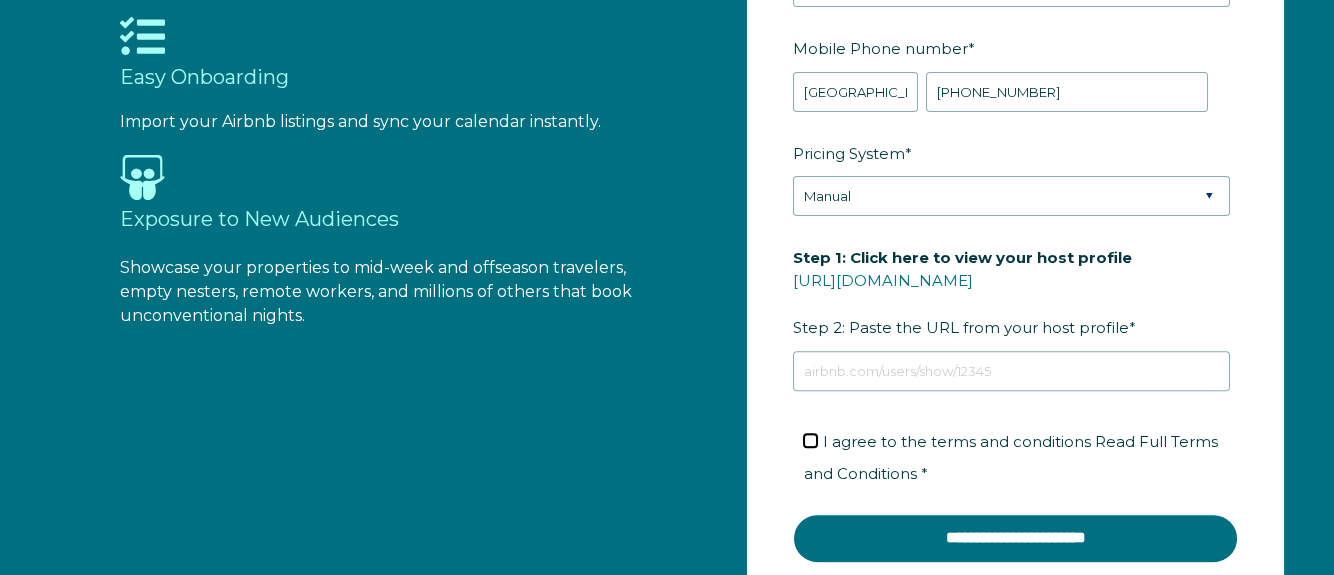 click on "I agree to the terms and conditions        Read Full Terms and Conditions     *" at bounding box center [810, 440] 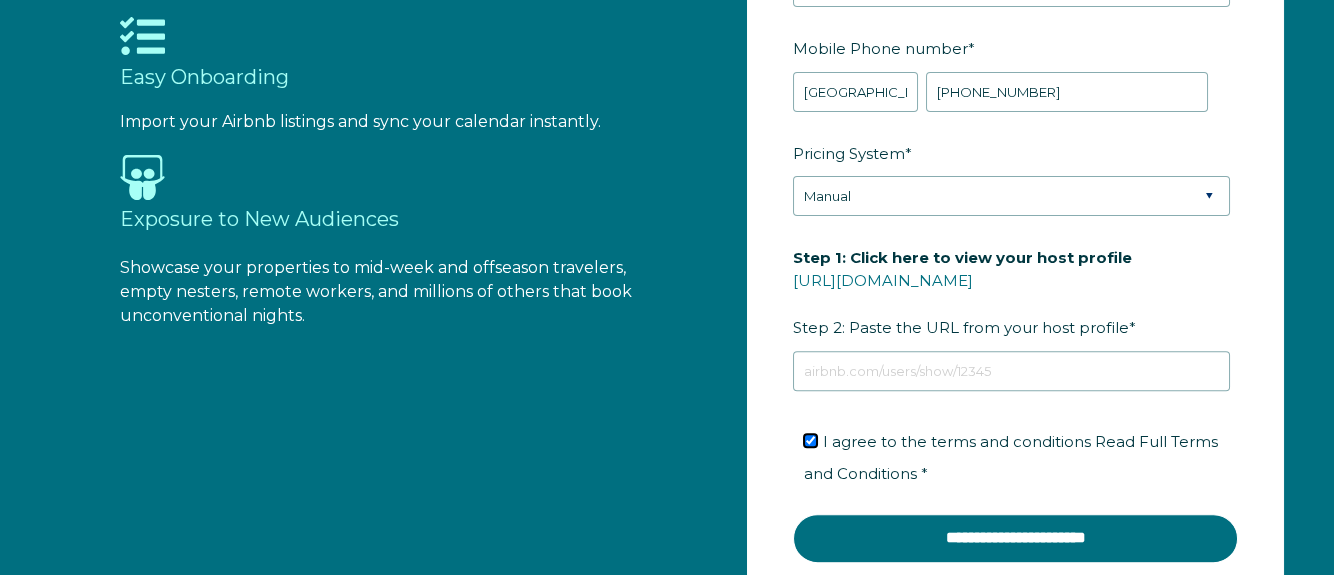checkbox on "true" 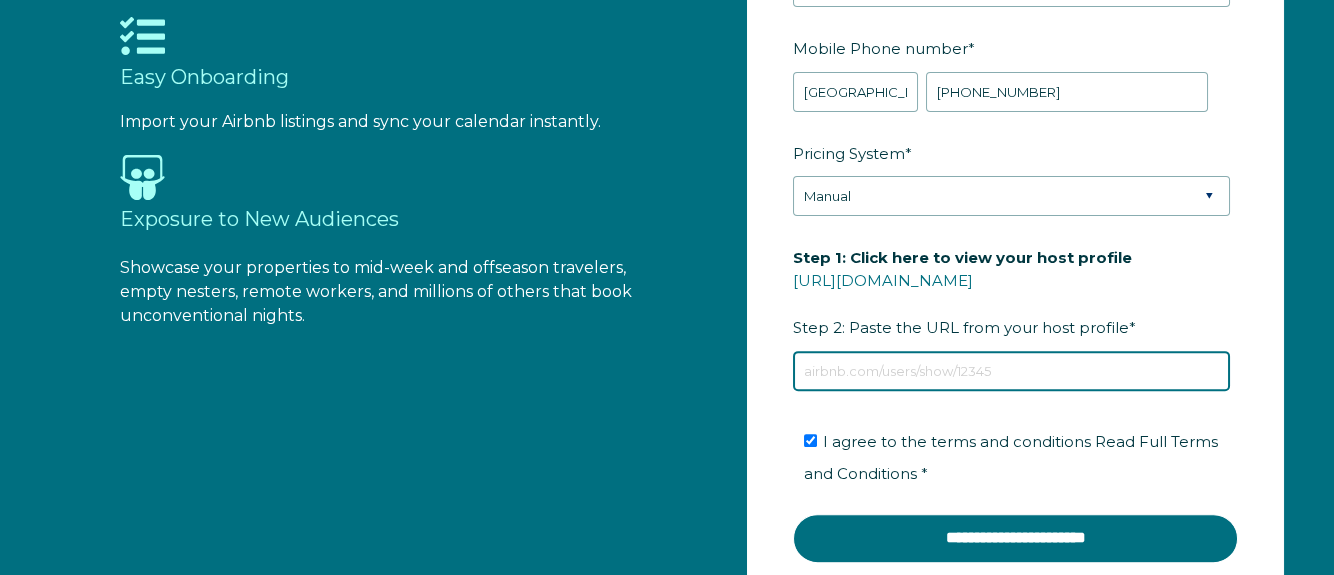 click on "Step 1: Click here to view your host profile         [URL][DOMAIN_NAME]   Step 2: Paste the URL from your host profile *" at bounding box center (1011, 371) 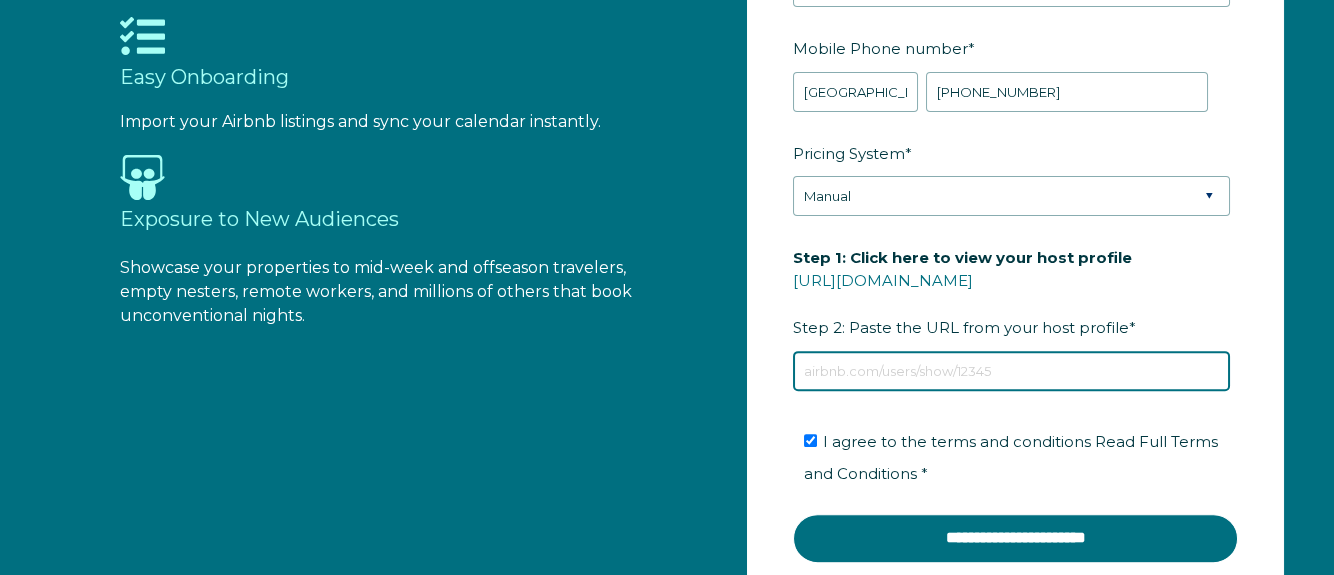 paste on "[URL][DOMAIN_NAME]" 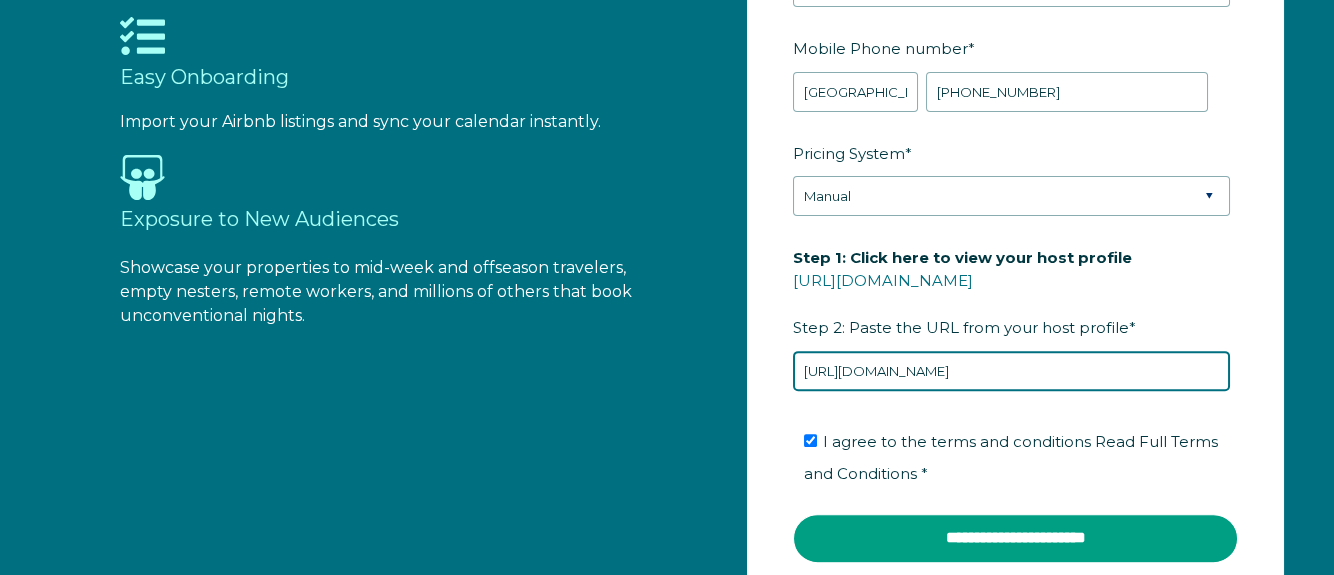 type on "[URL][DOMAIN_NAME]" 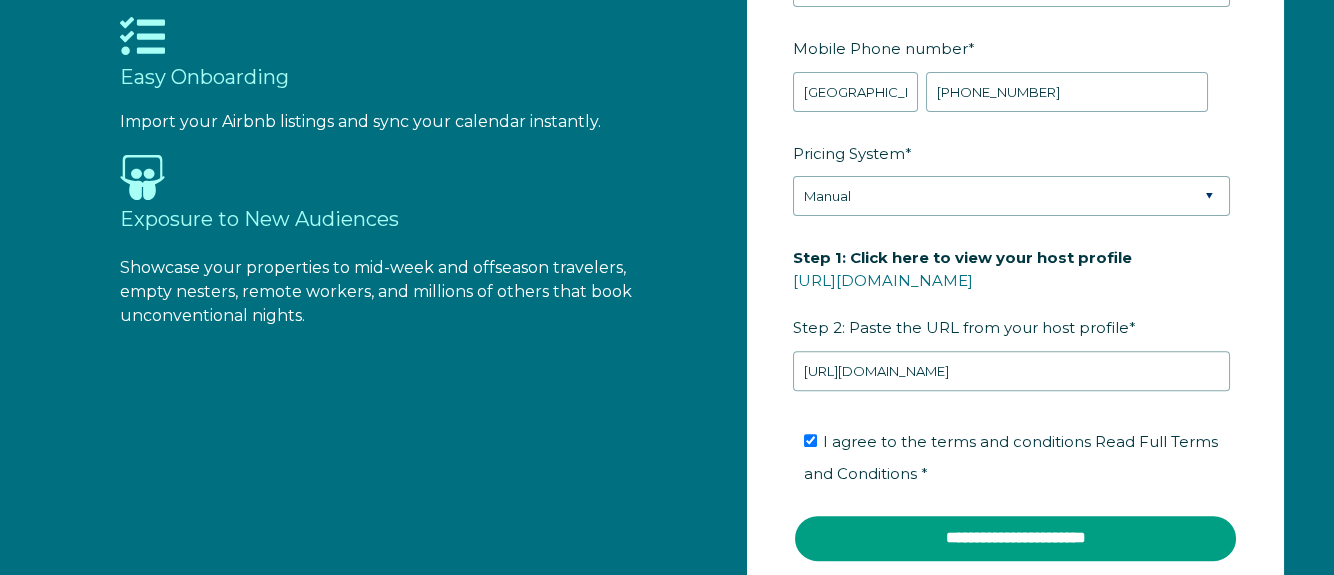 click on "**********" at bounding box center (1015, 538) 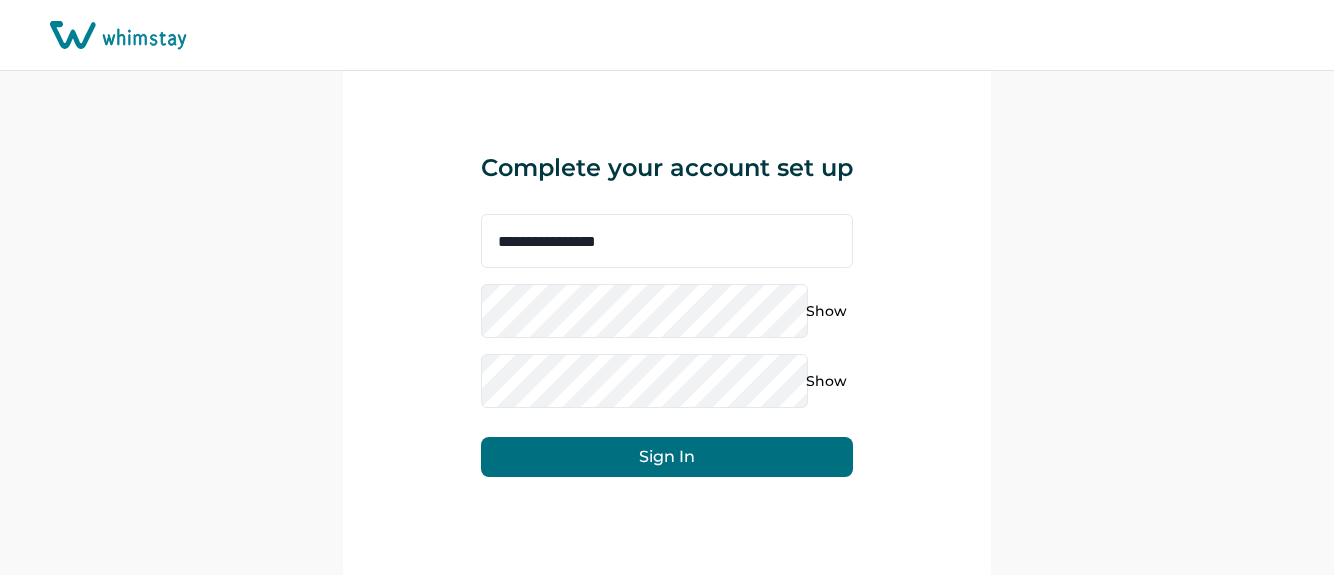scroll, scrollTop: 0, scrollLeft: 0, axis: both 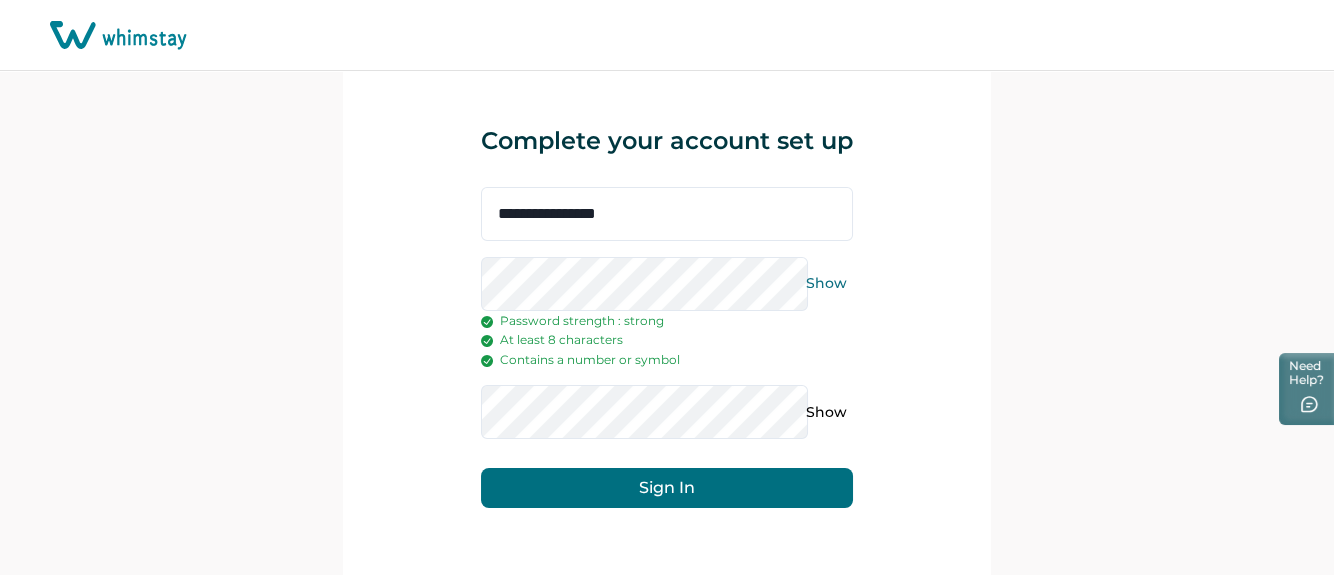 click on "Show" at bounding box center (826, 284) 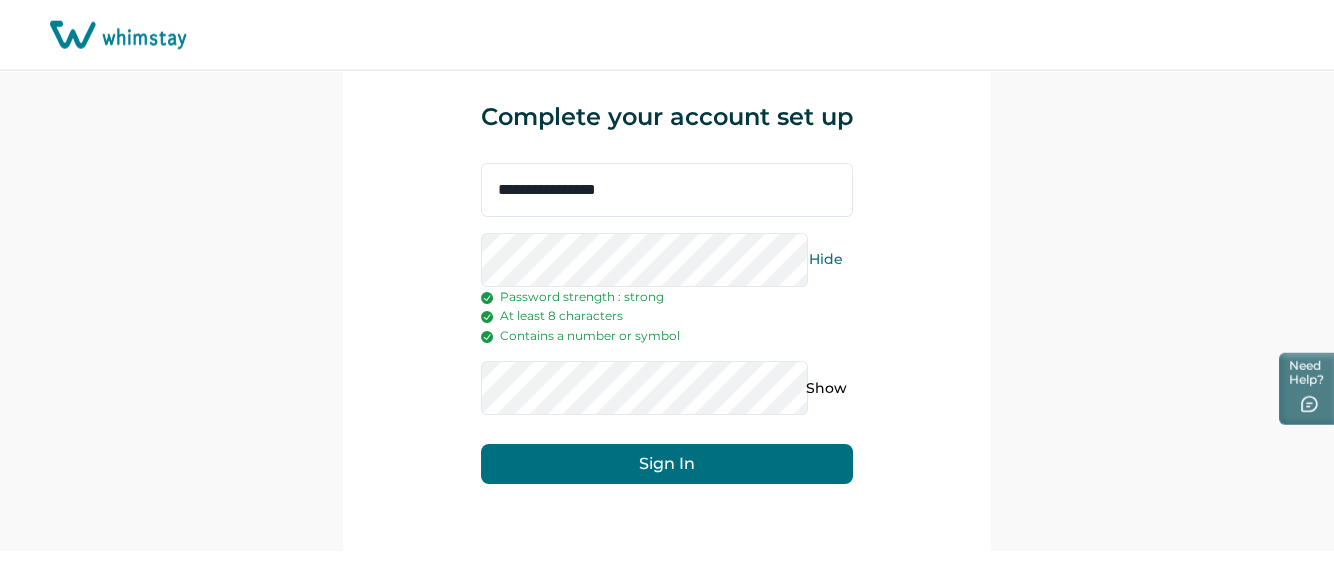 scroll, scrollTop: 47, scrollLeft: 0, axis: vertical 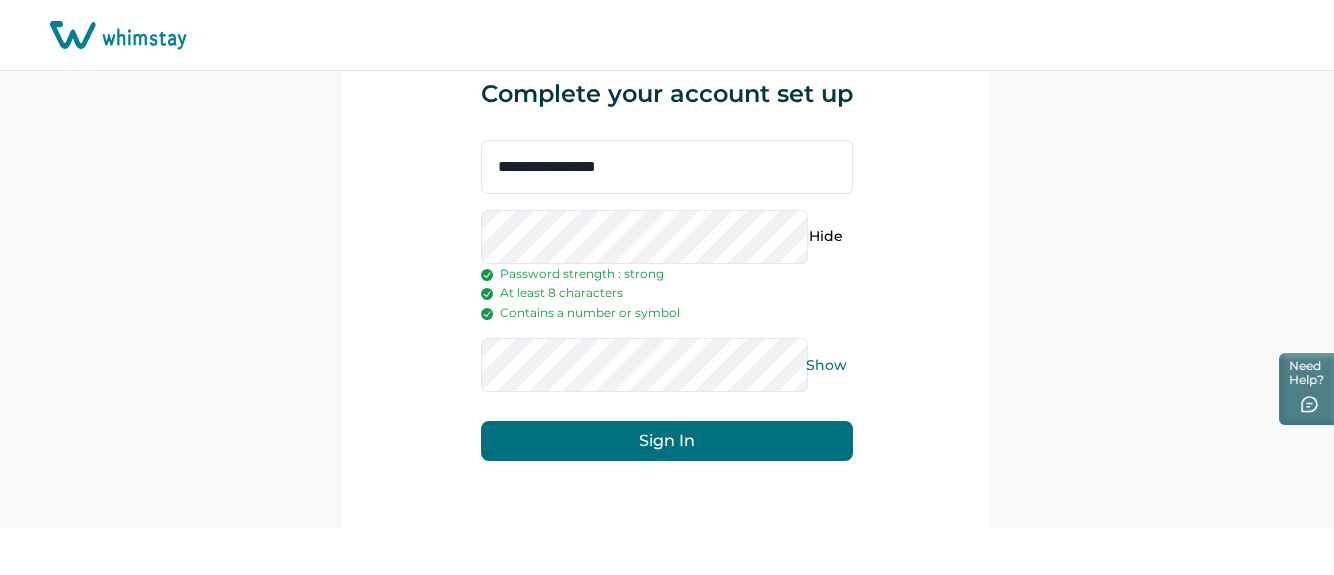 click on "Show" at bounding box center (826, 365) 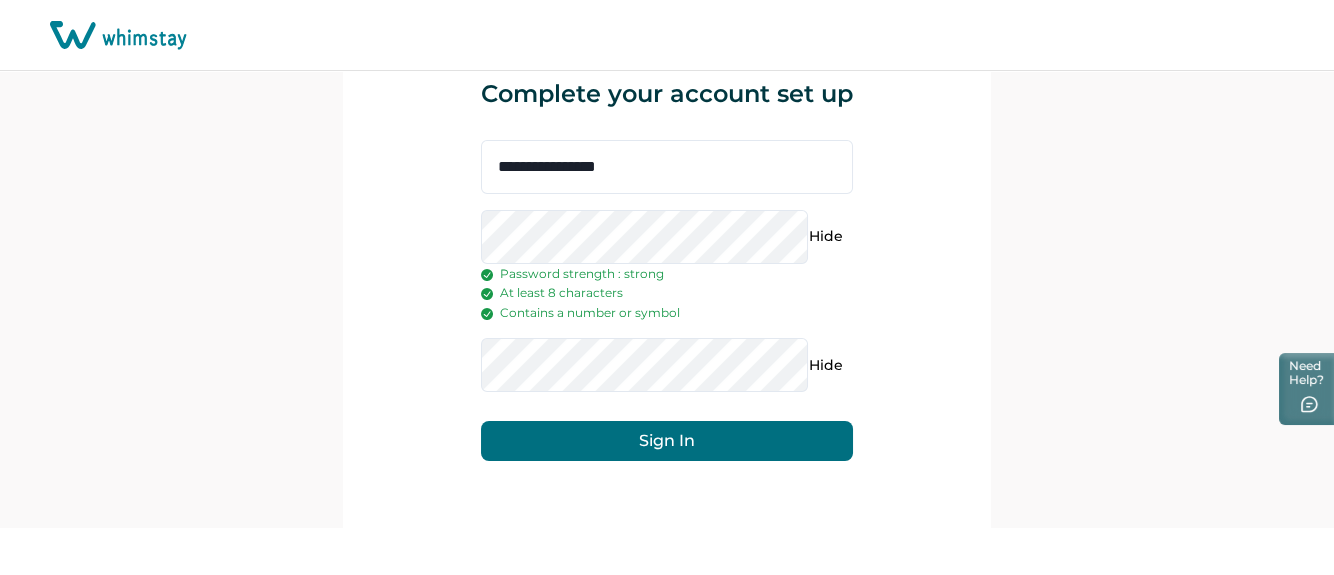click on "Sign In" at bounding box center [667, 441] 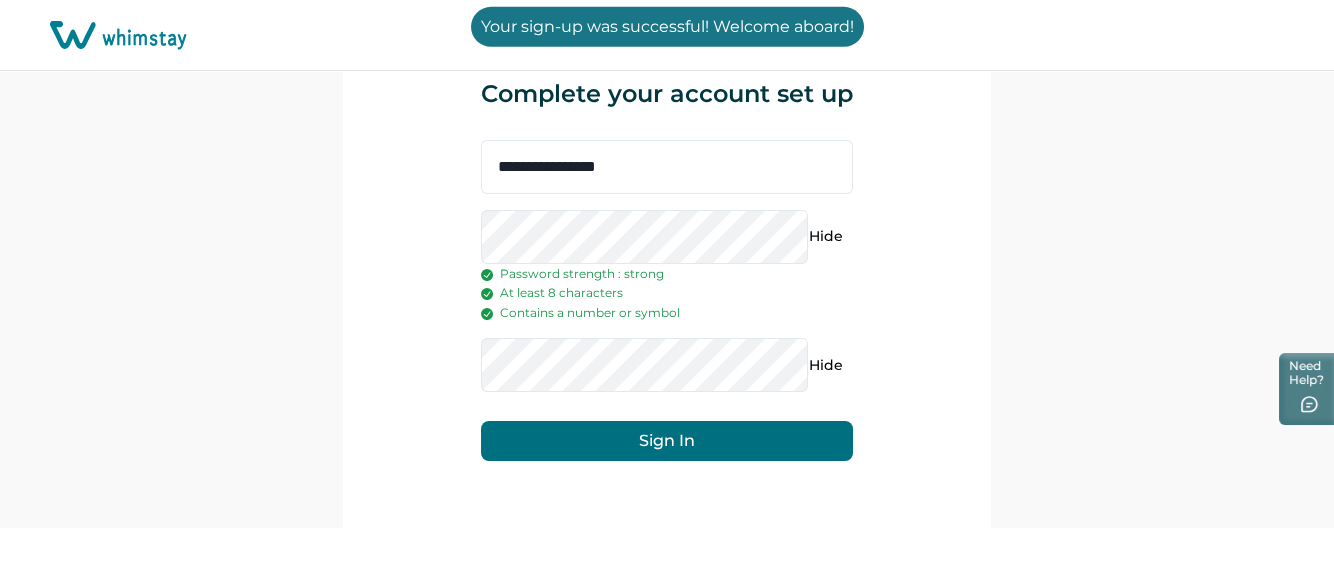 scroll, scrollTop: 0, scrollLeft: 0, axis: both 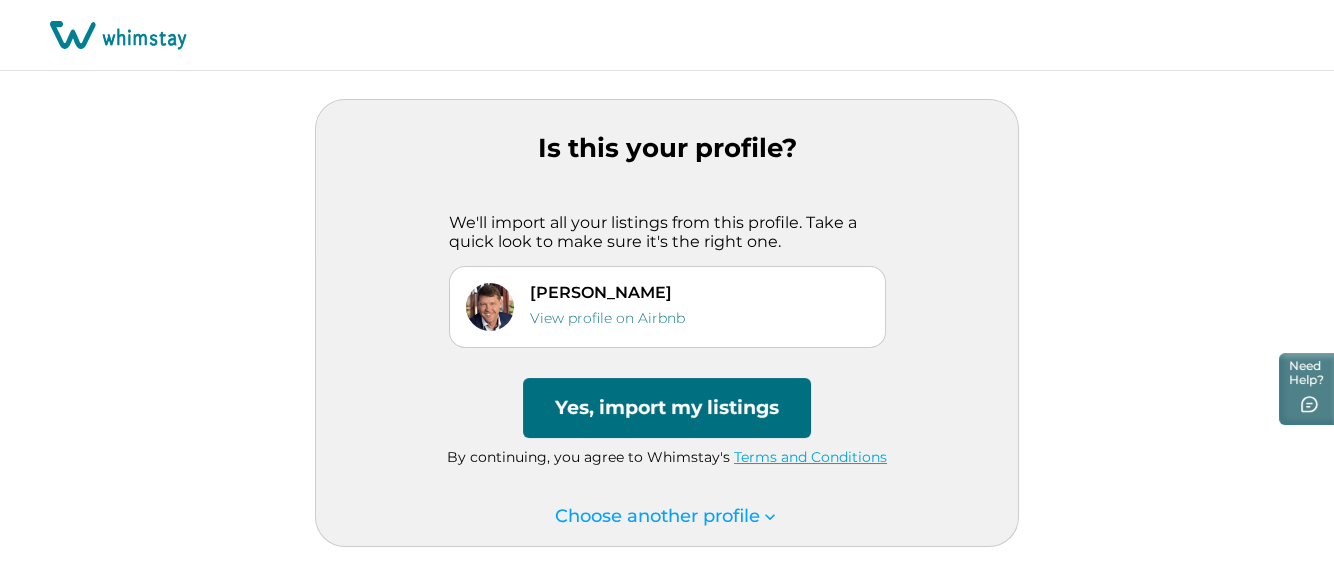 click on "Yes, import my listings" at bounding box center (667, 408) 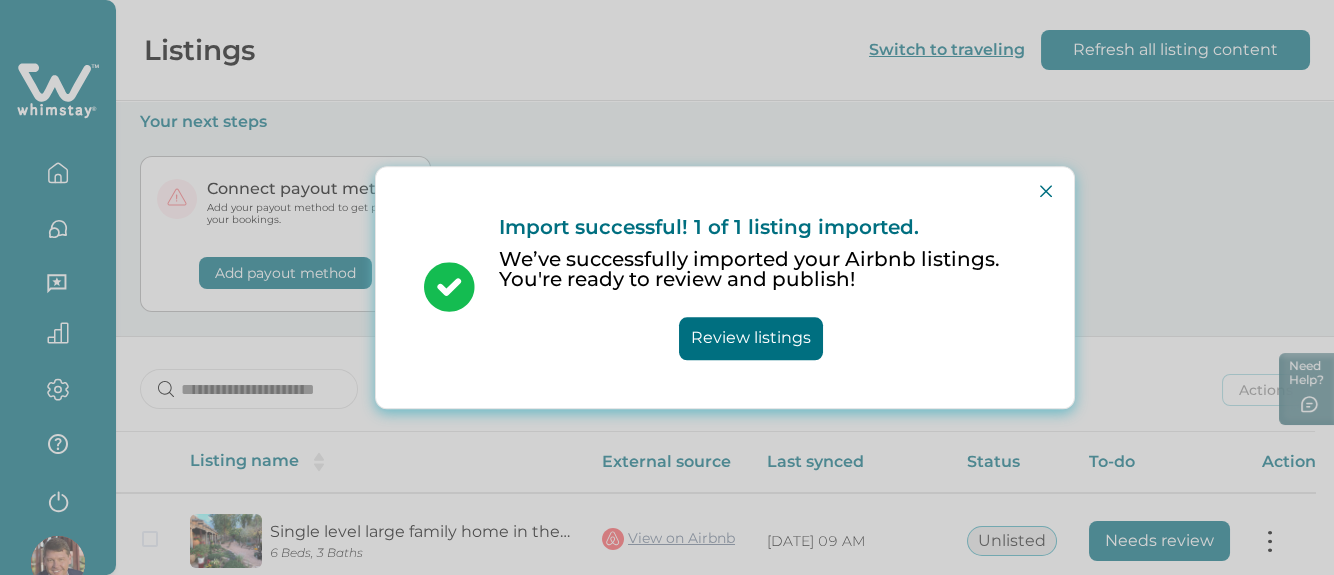 click on "Review listings" at bounding box center (751, 338) 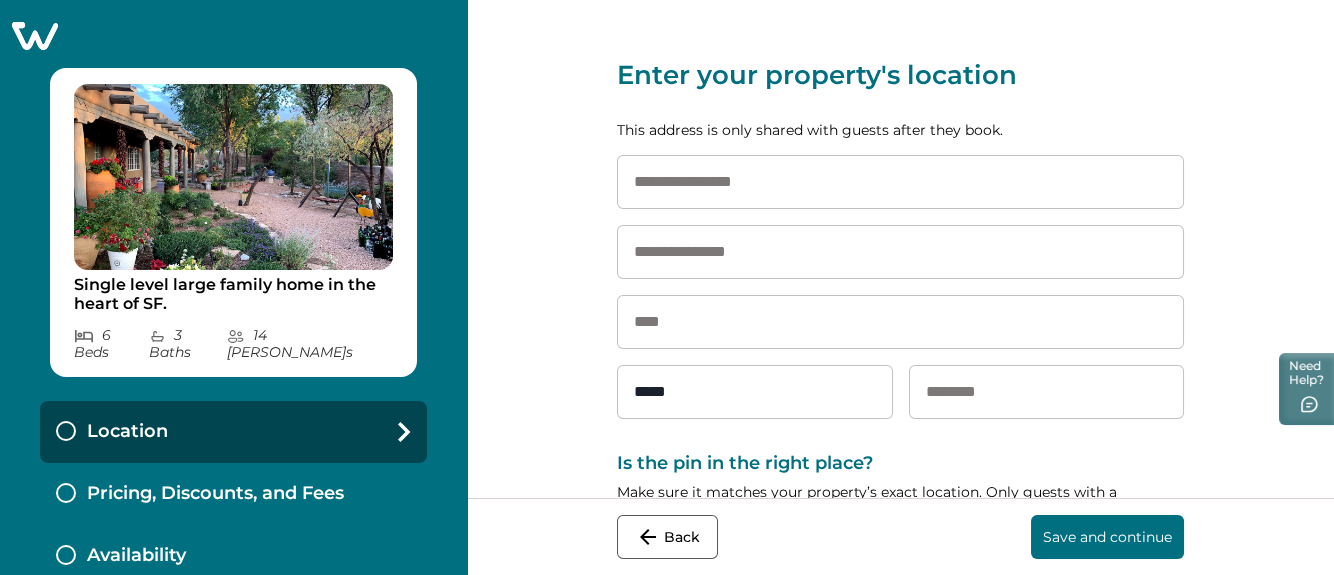 click at bounding box center [900, 182] 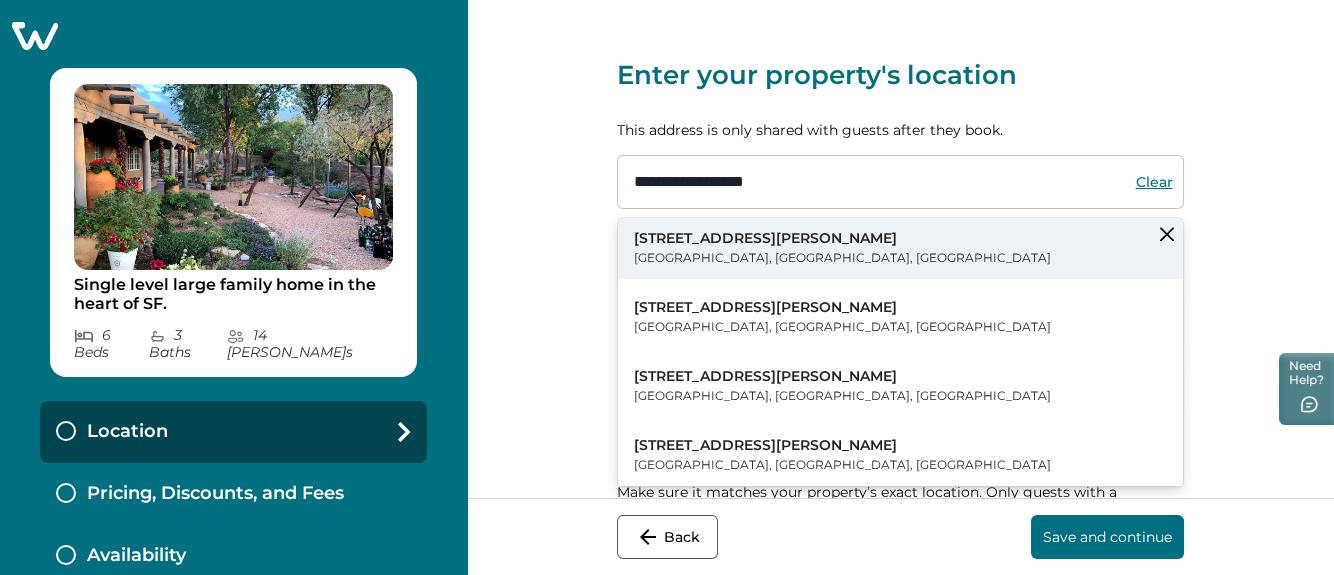 type on "**********" 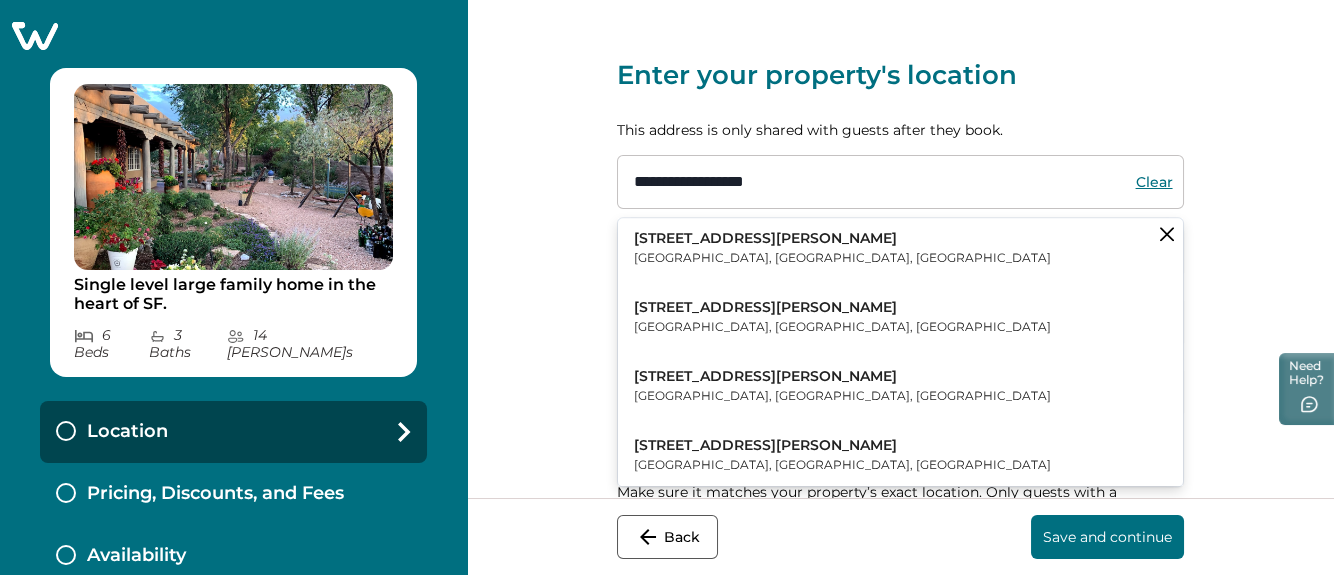 click on "Santa Fe, NM, USA" at bounding box center [842, 259] 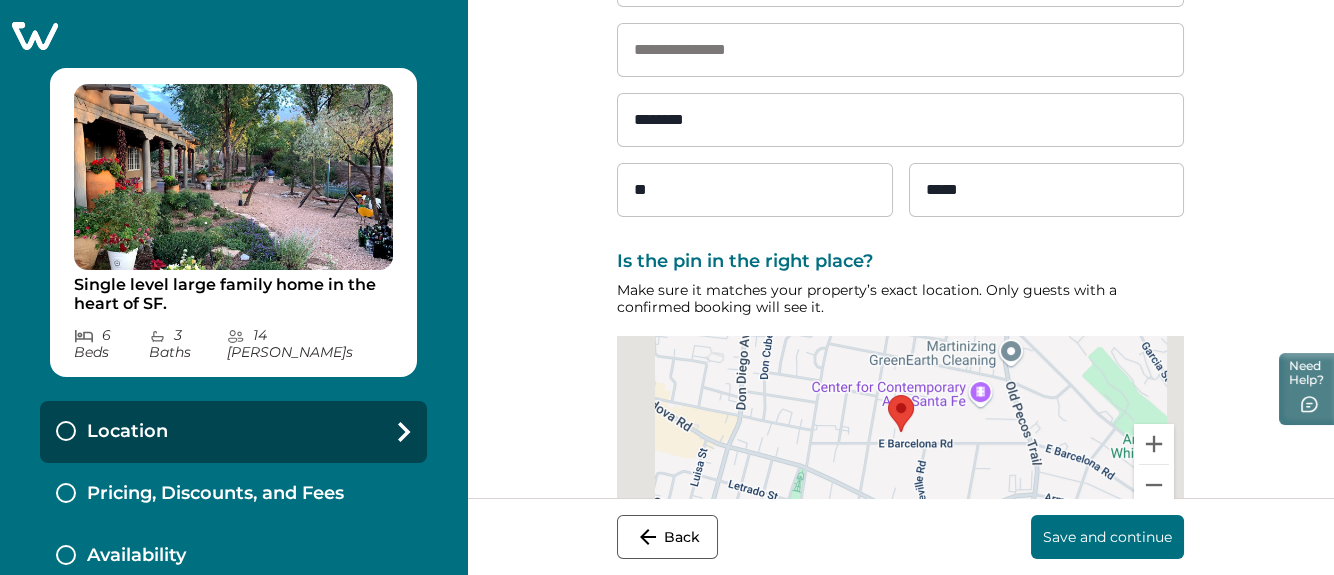 scroll, scrollTop: 304, scrollLeft: 0, axis: vertical 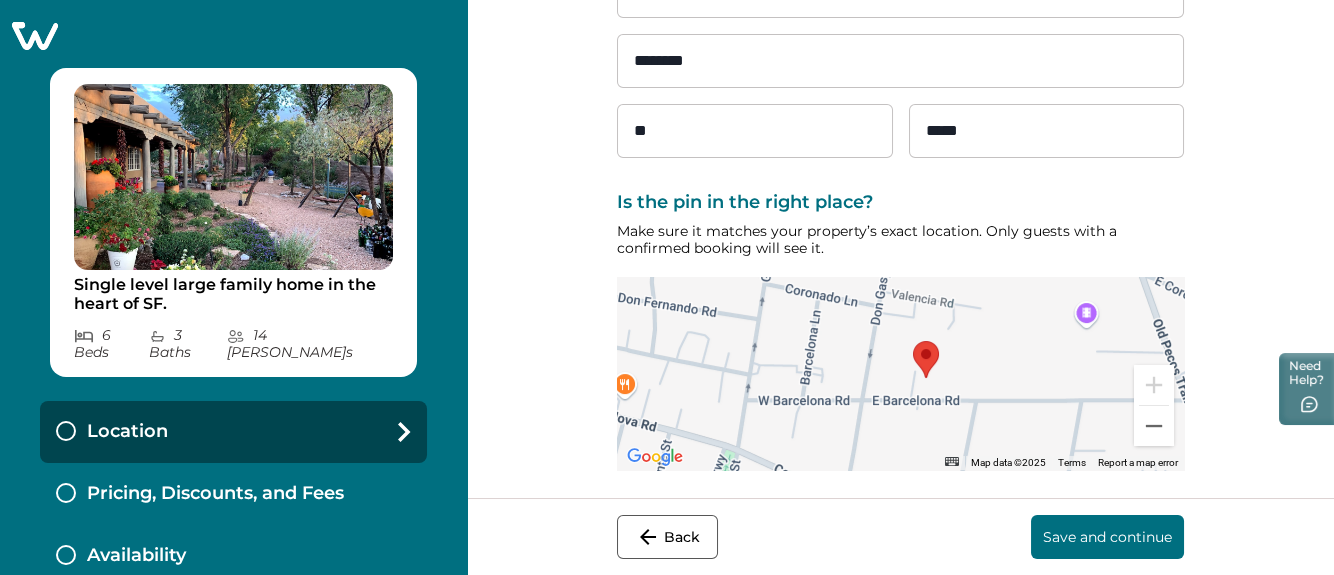 drag, startPoint x: 876, startPoint y: 401, endPoint x: 818, endPoint y: 325, distance: 95.60335 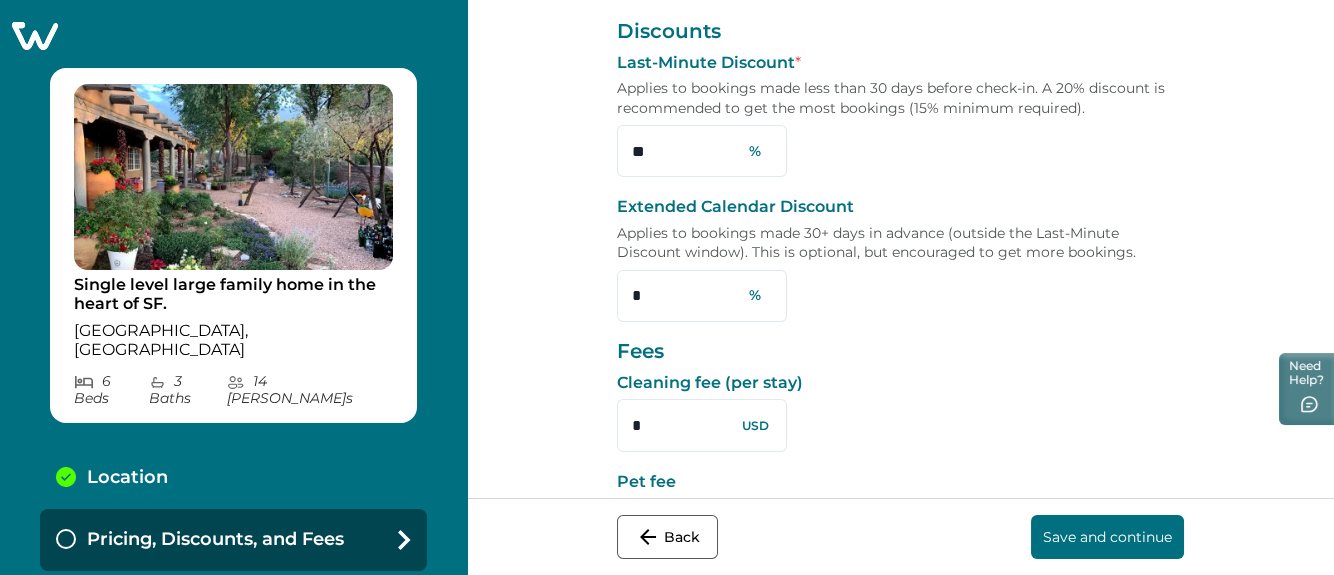 scroll, scrollTop: 101, scrollLeft: 0, axis: vertical 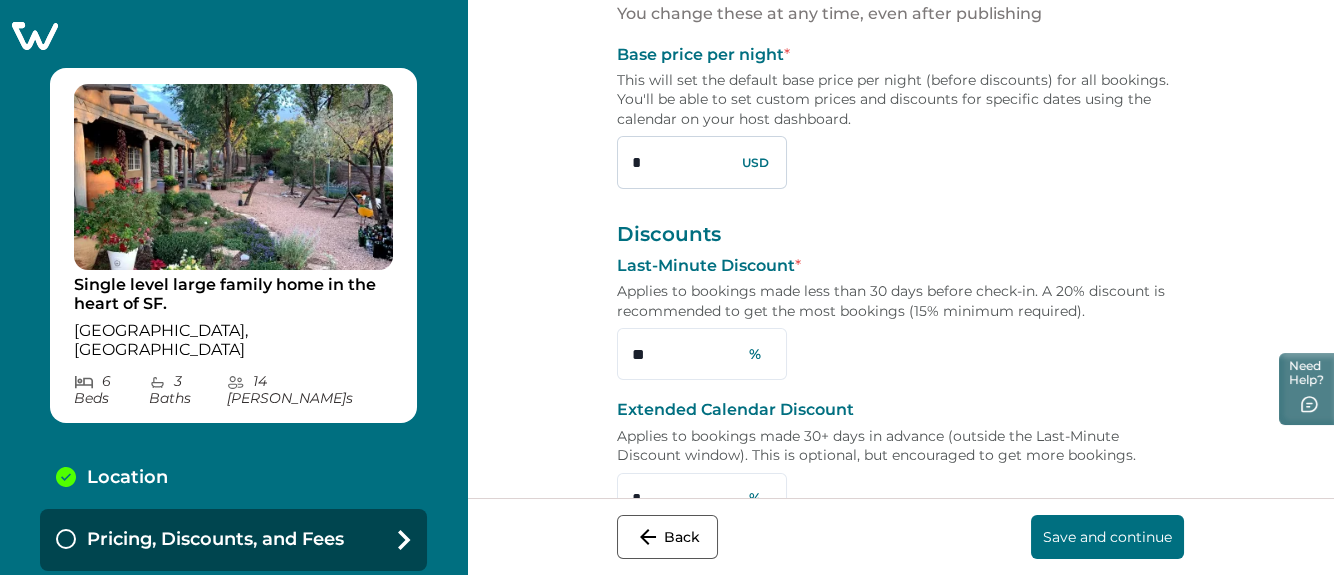 click on "*" at bounding box center (702, 162) 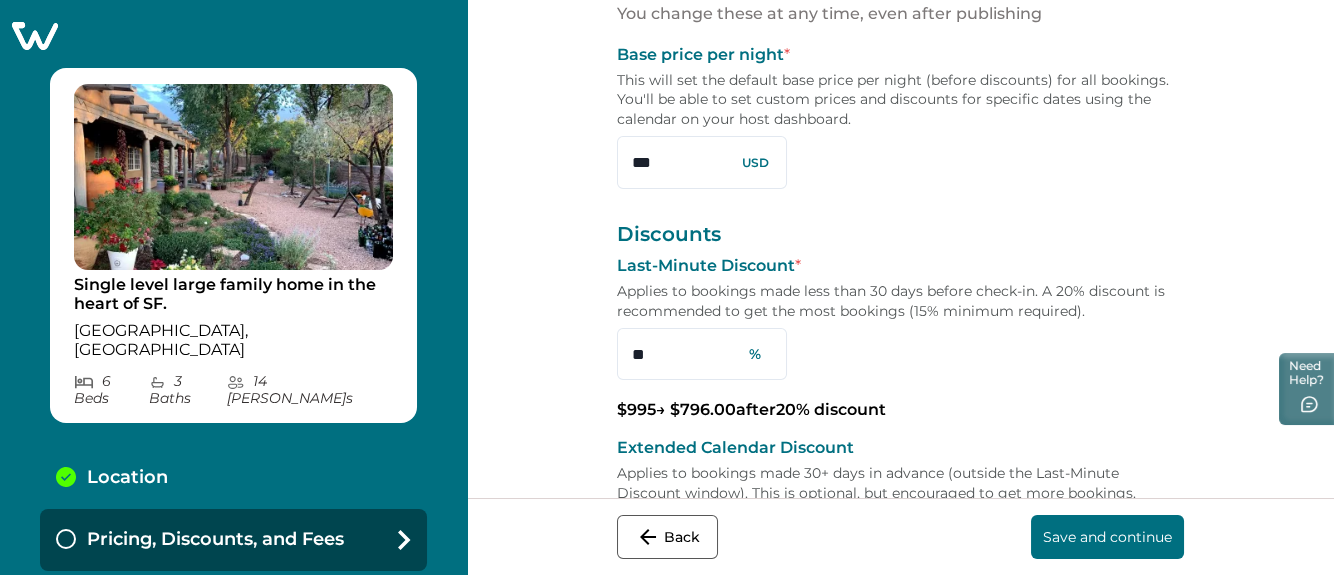 scroll, scrollTop: 202, scrollLeft: 0, axis: vertical 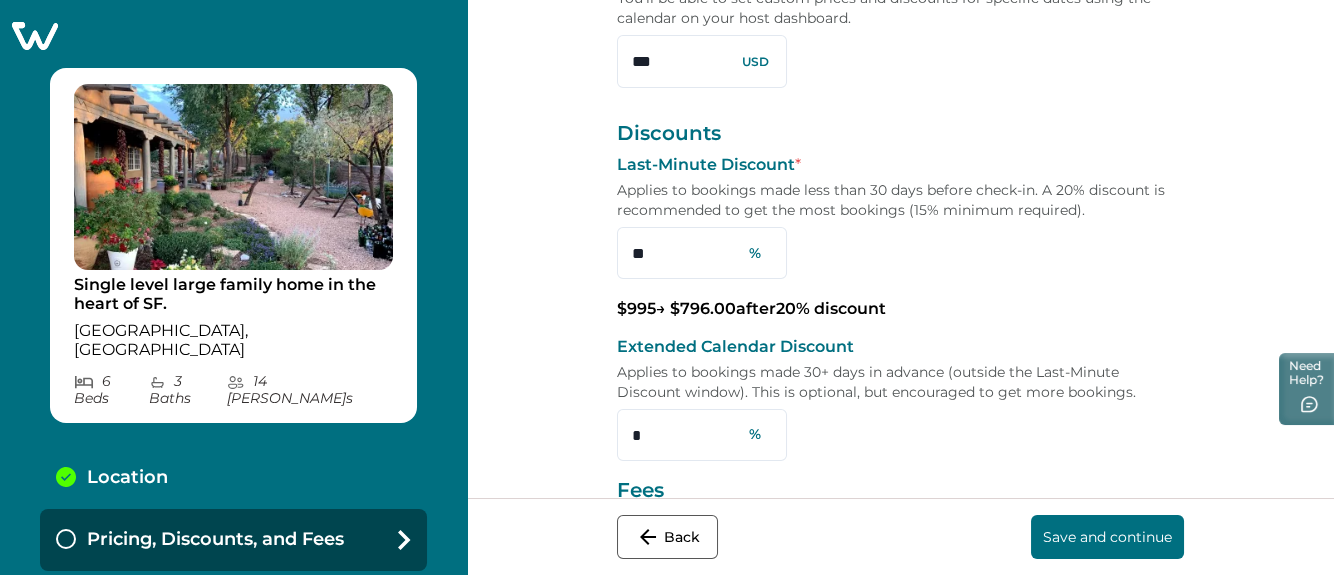 type on "***" 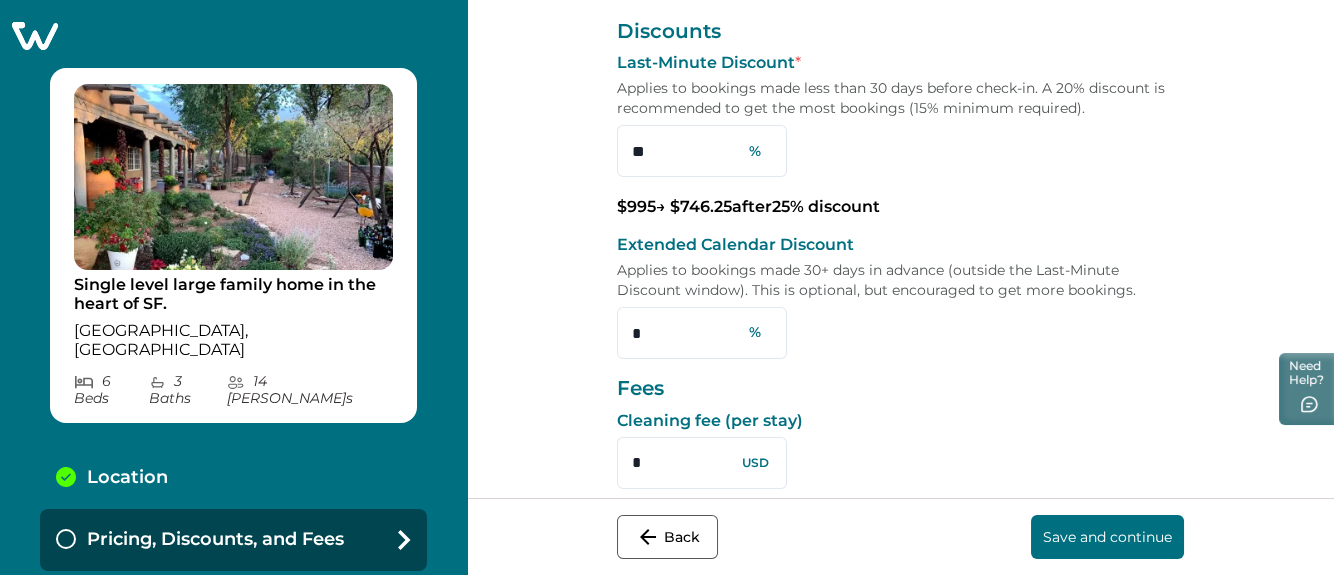 scroll, scrollTop: 405, scrollLeft: 0, axis: vertical 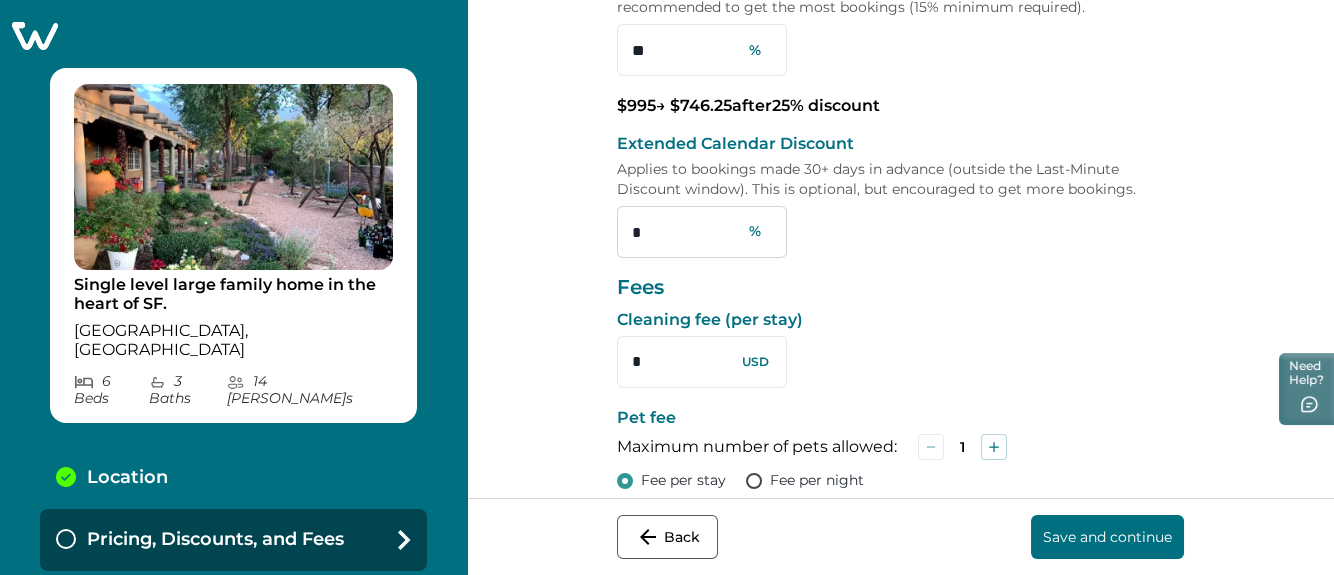type on "**" 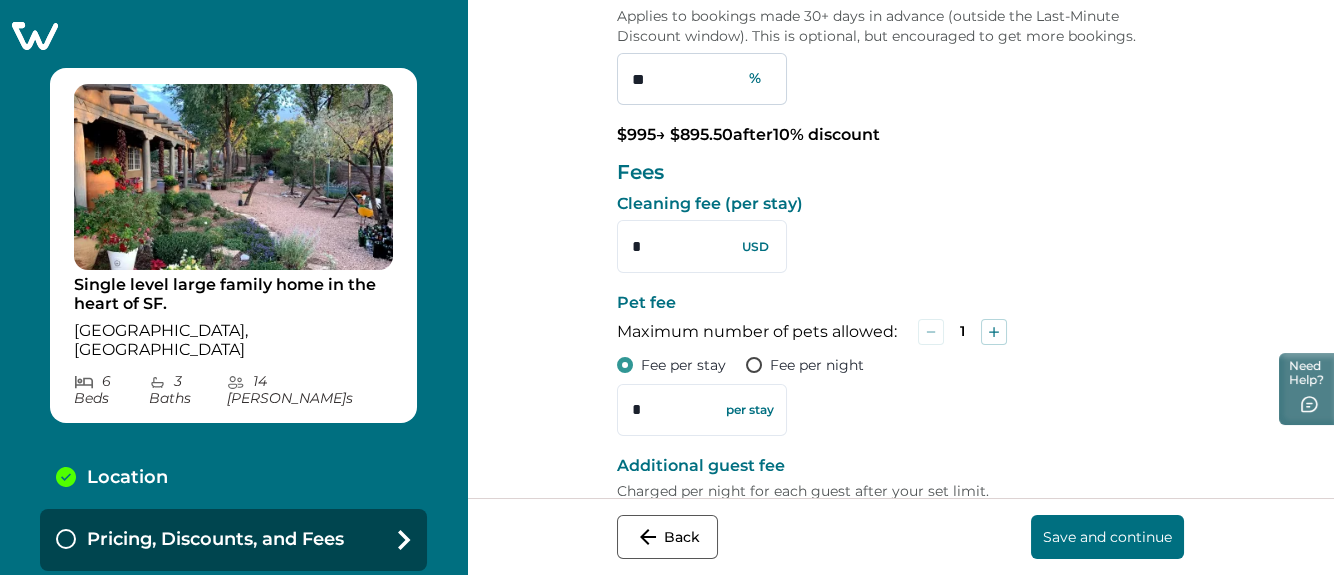scroll, scrollTop: 607, scrollLeft: 0, axis: vertical 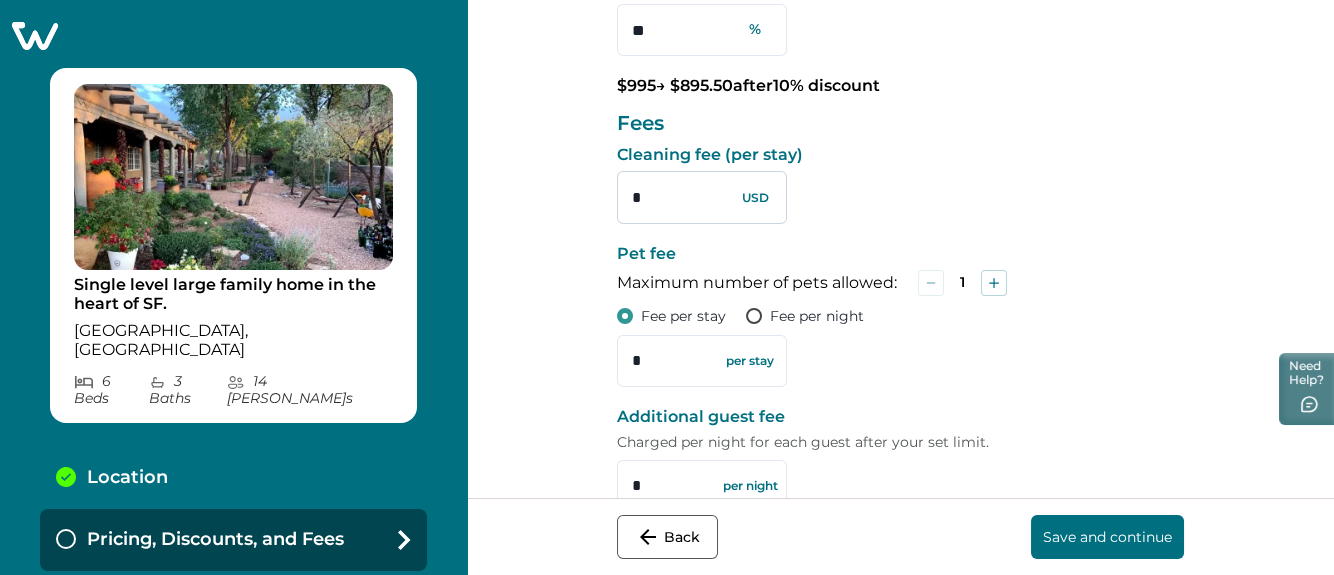 type on "**" 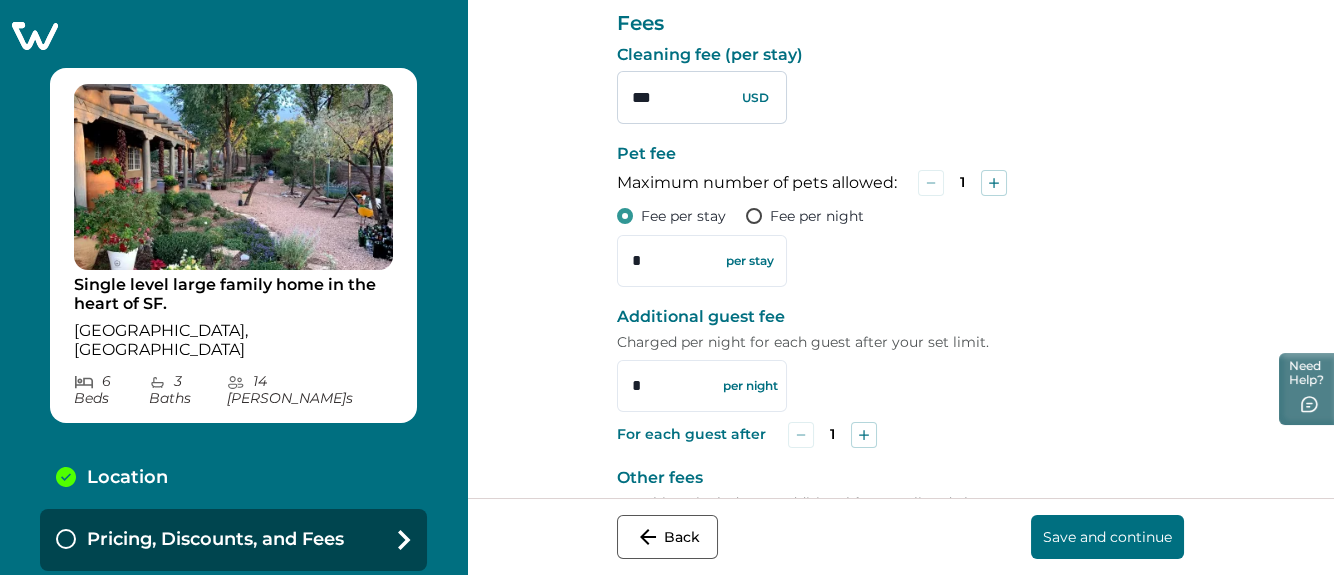 scroll, scrollTop: 708, scrollLeft: 0, axis: vertical 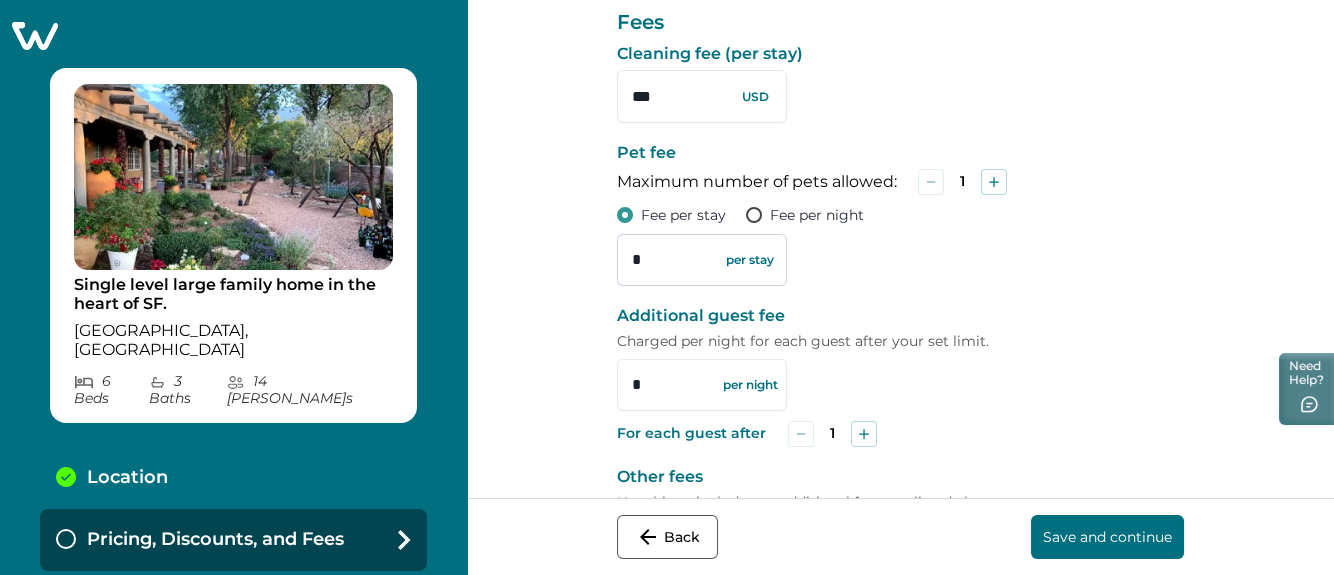 type on "***" 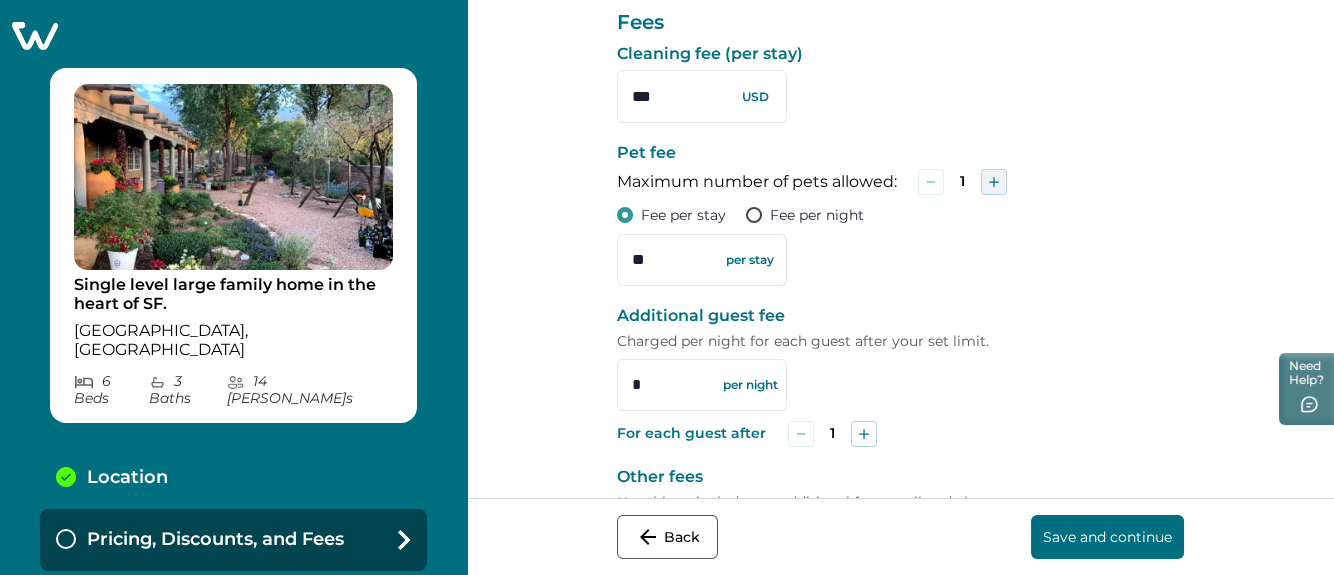 type on "**" 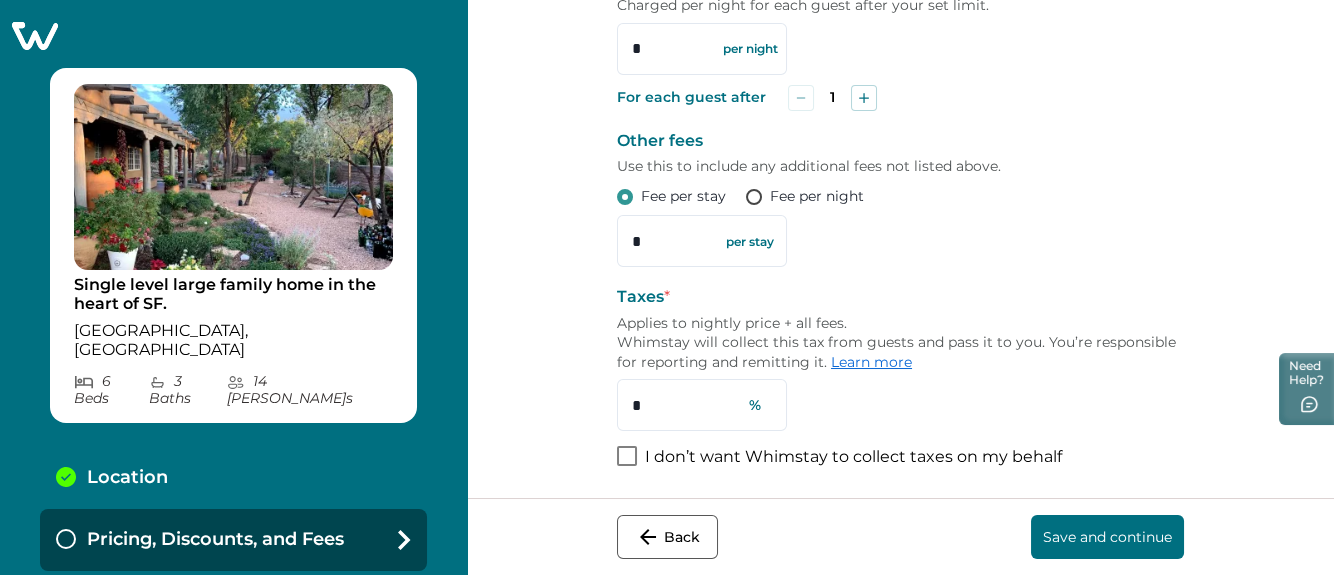 scroll, scrollTop: 1219, scrollLeft: 0, axis: vertical 